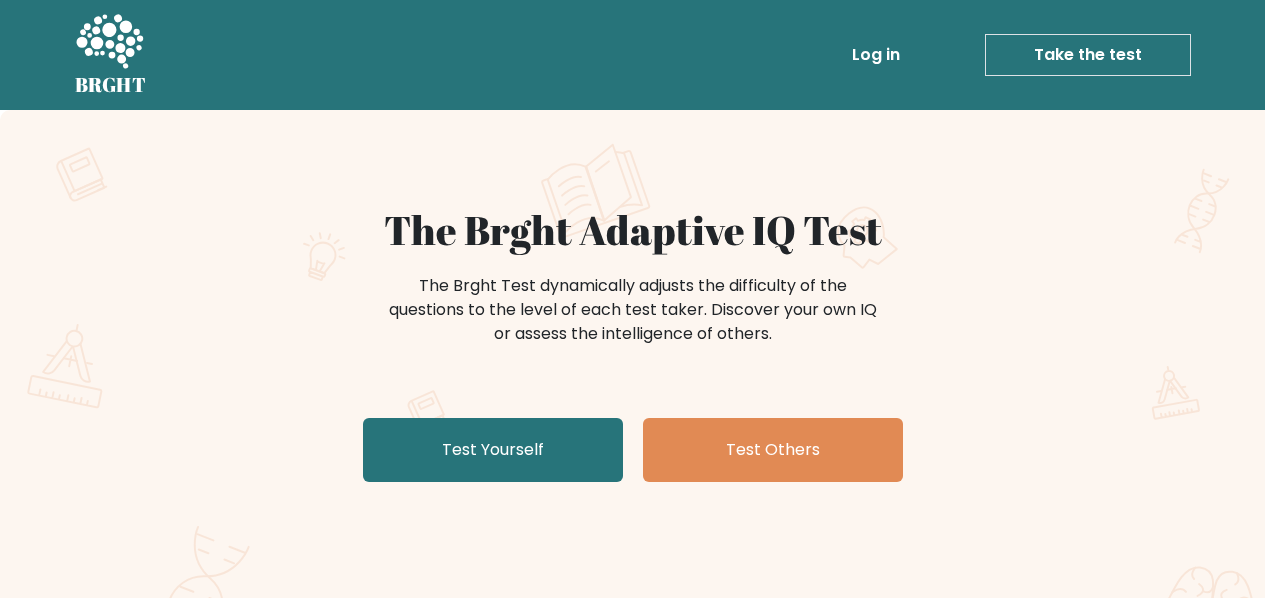 scroll, scrollTop: 0, scrollLeft: 0, axis: both 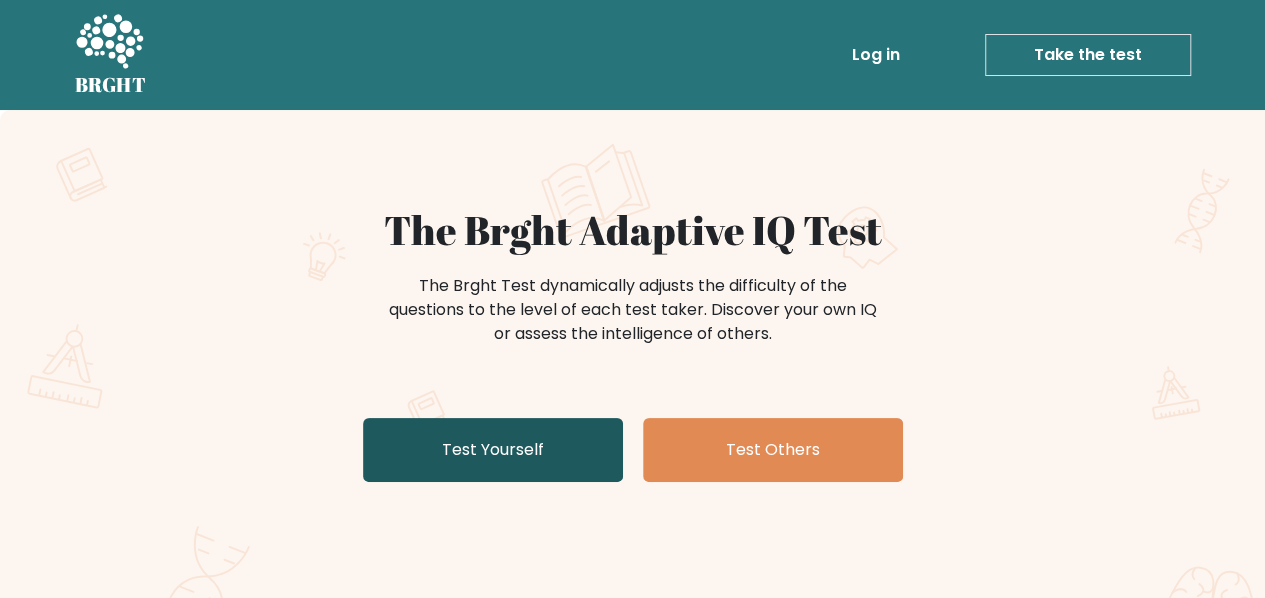 click on "Test Yourself" at bounding box center (493, 450) 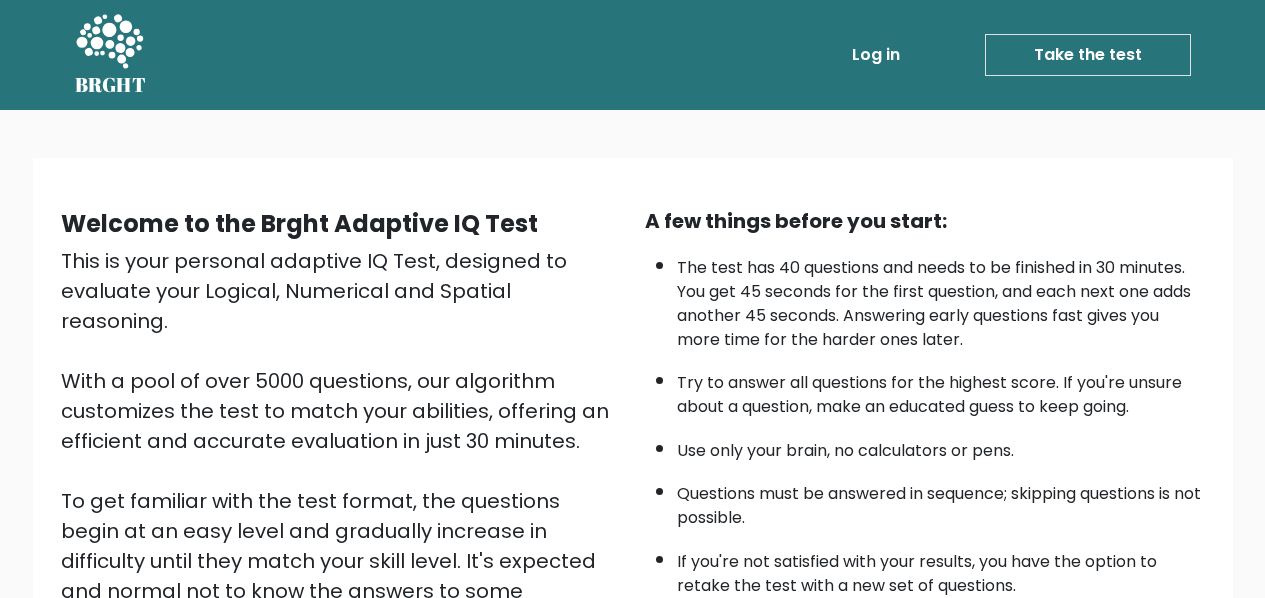 scroll, scrollTop: 0, scrollLeft: 0, axis: both 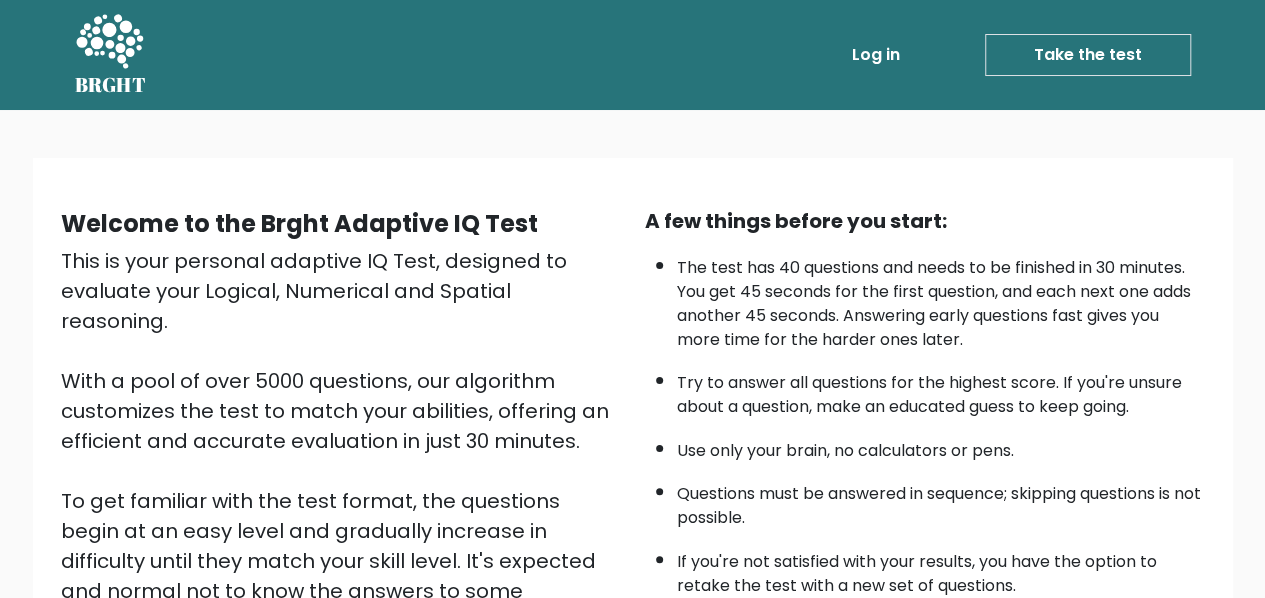 click on "Take the test" at bounding box center [1088, 55] 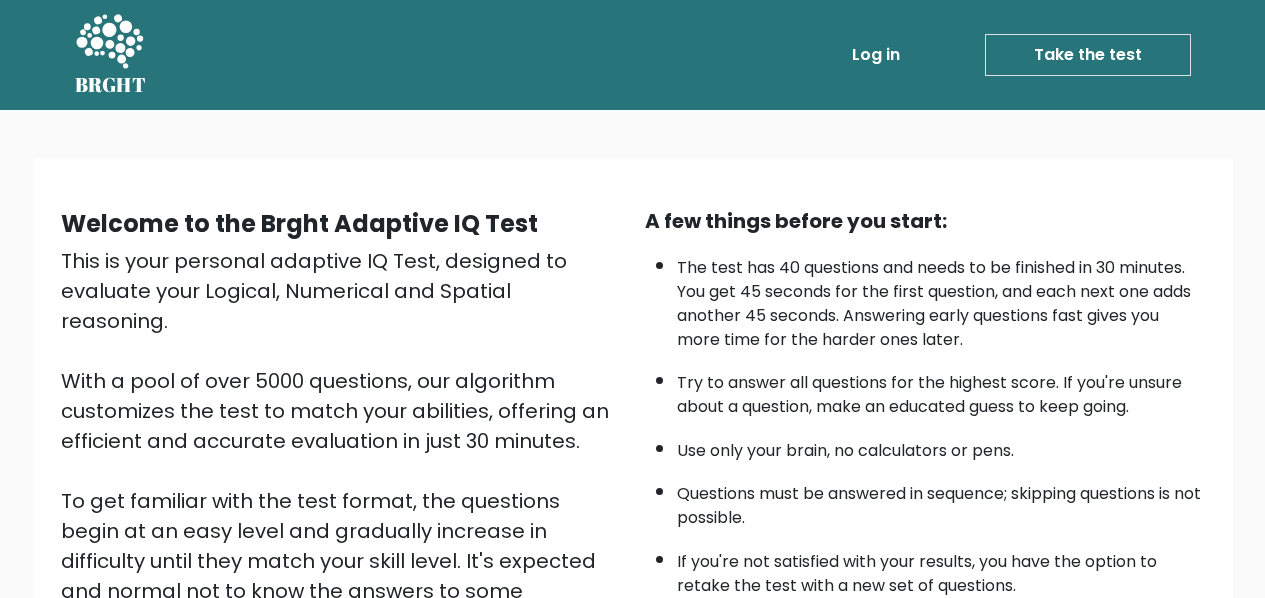 scroll, scrollTop: 0, scrollLeft: 0, axis: both 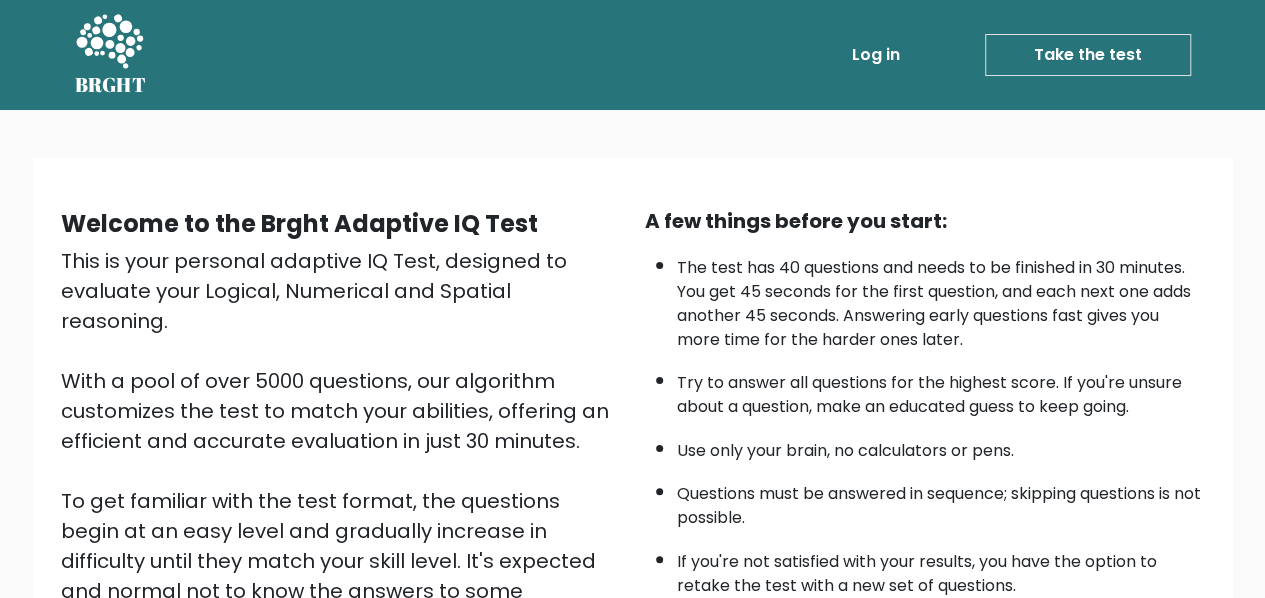 click on "Take the test" at bounding box center (1088, 55) 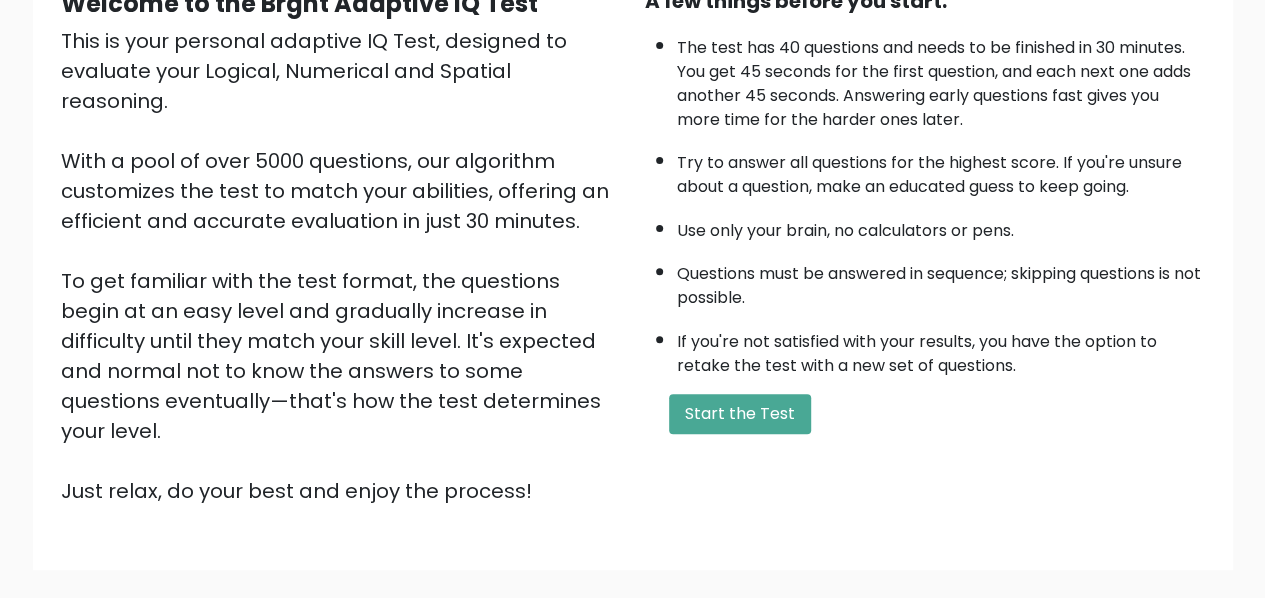 scroll, scrollTop: 318, scrollLeft: 0, axis: vertical 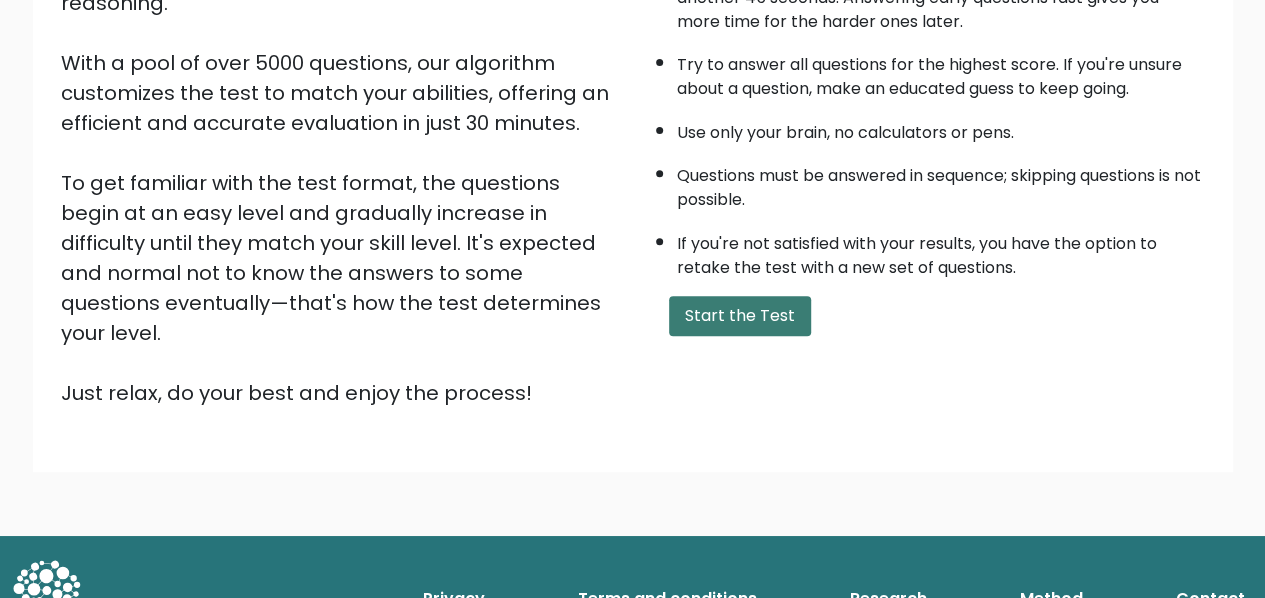 click on "Start the Test" at bounding box center (740, 316) 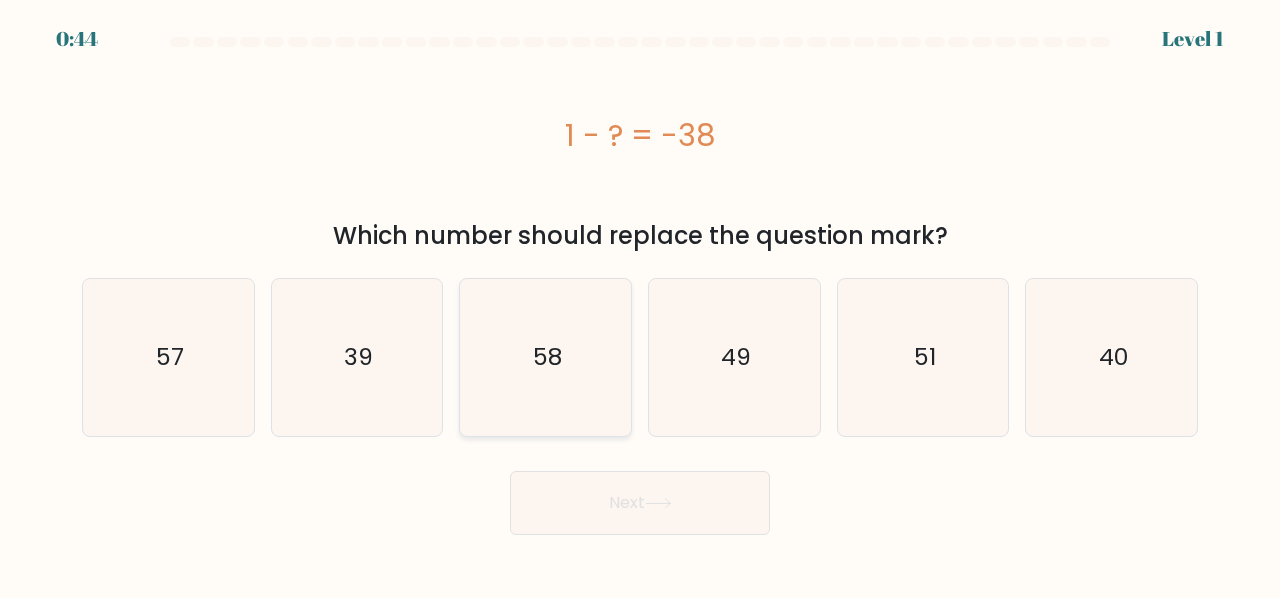 scroll, scrollTop: 0, scrollLeft: 0, axis: both 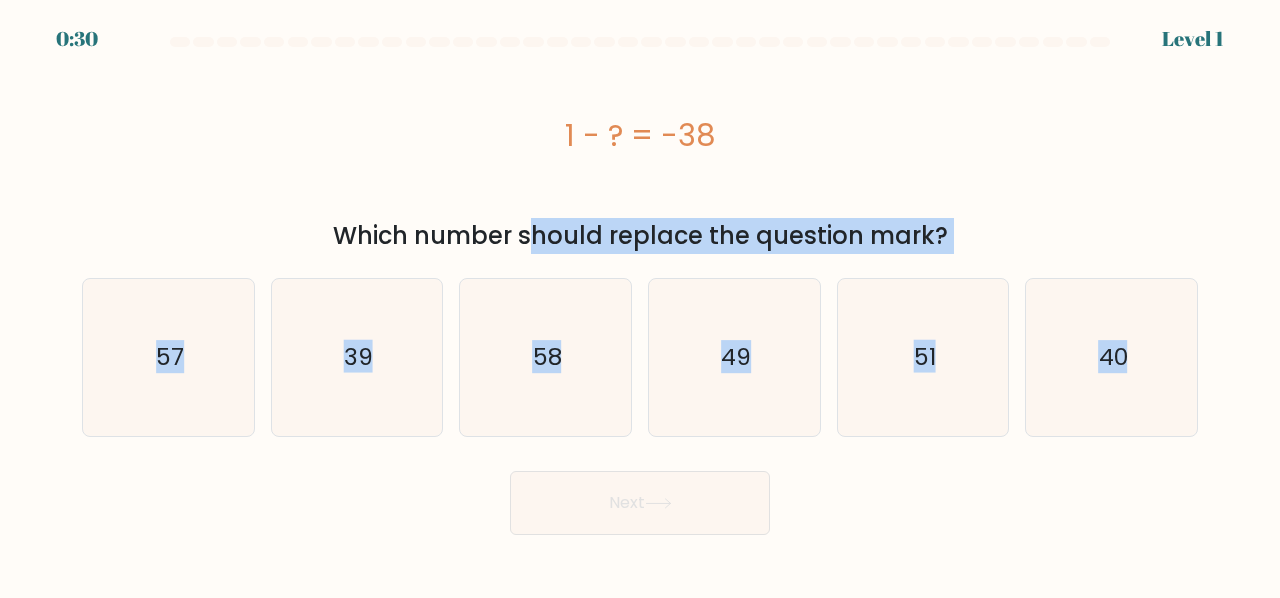 drag, startPoint x: 40, startPoint y: 247, endPoint x: 1282, endPoint y: 373, distance: 1248.375 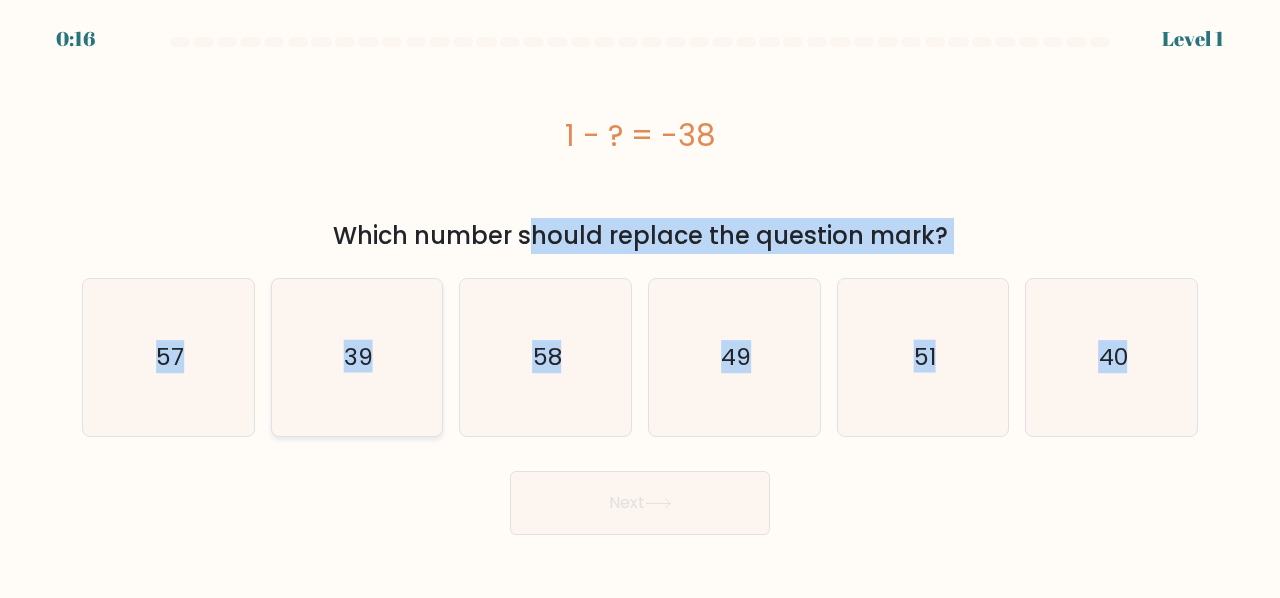 click on "39" 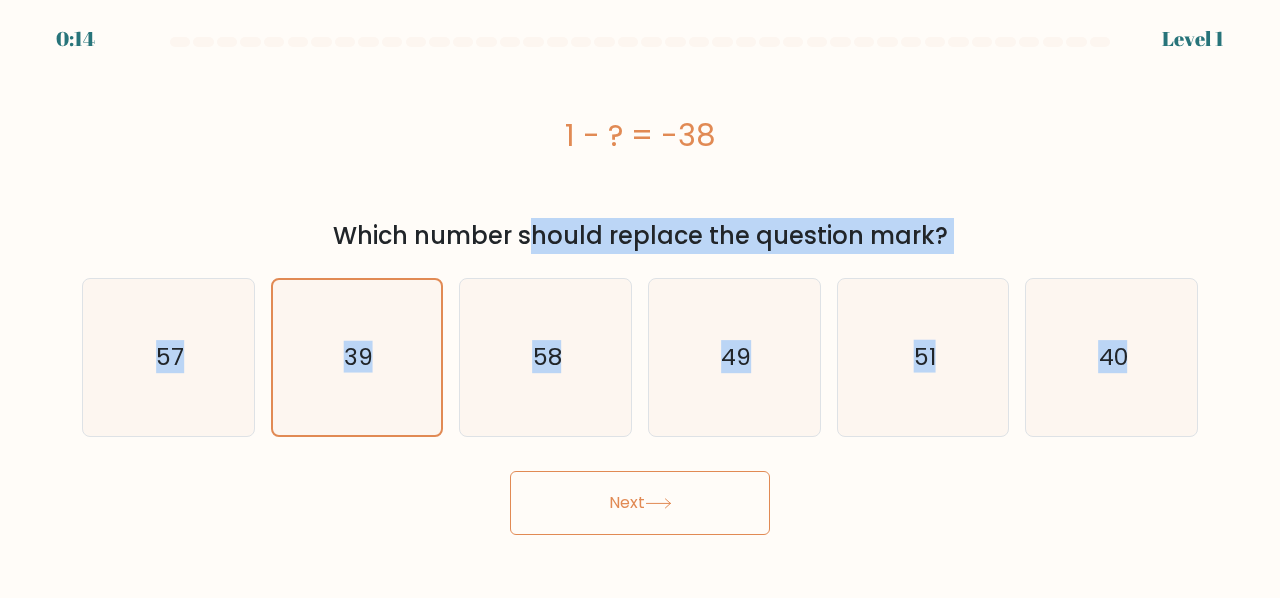 drag, startPoint x: 24, startPoint y: 237, endPoint x: 1442, endPoint y: 486, distance: 1439.6962 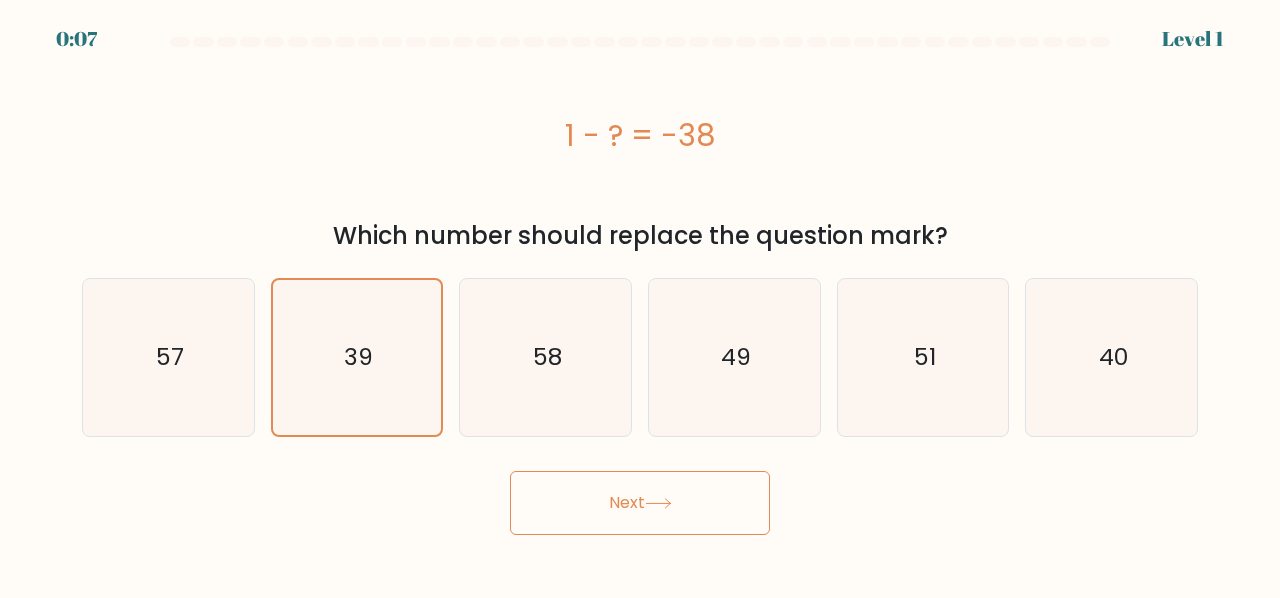 click on "Next" at bounding box center (640, 498) 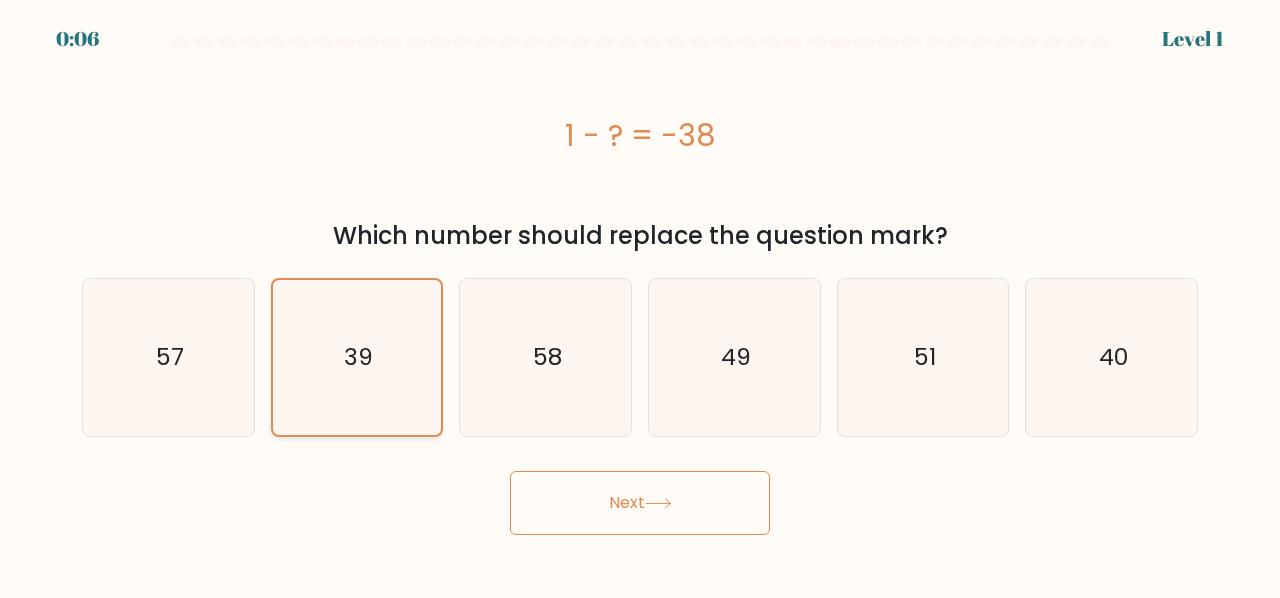 click on "39" 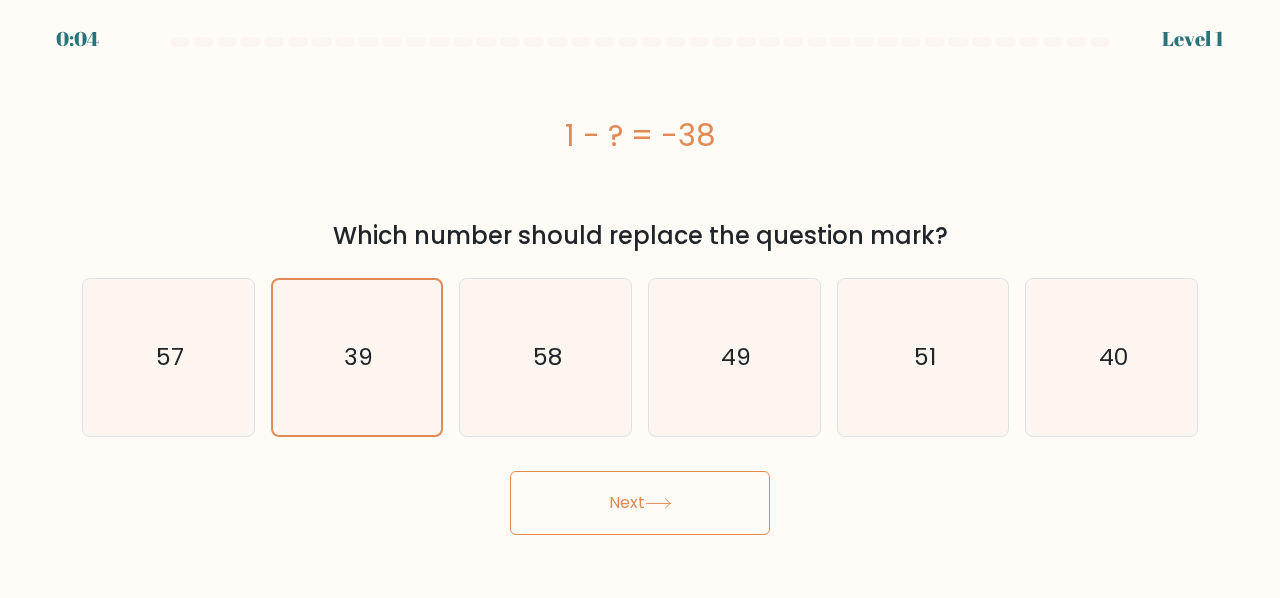 click on "Next" at bounding box center [640, 503] 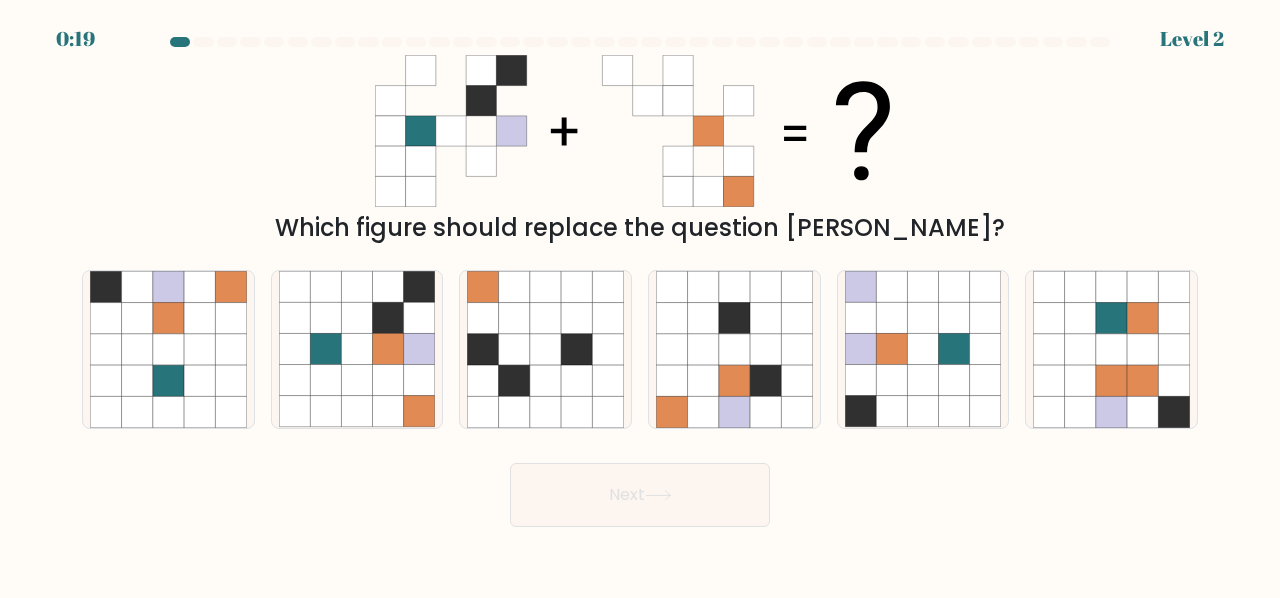 drag, startPoint x: 358, startPoint y: 85, endPoint x: 960, endPoint y: 222, distance: 617.3921 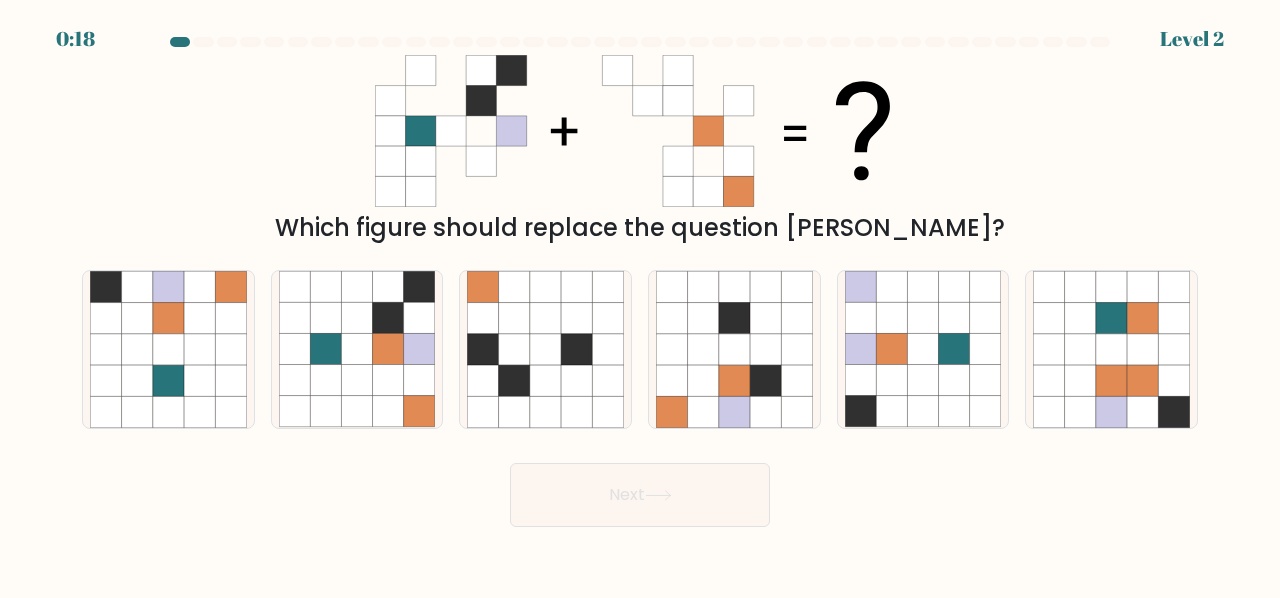 click on "Next" at bounding box center (640, 490) 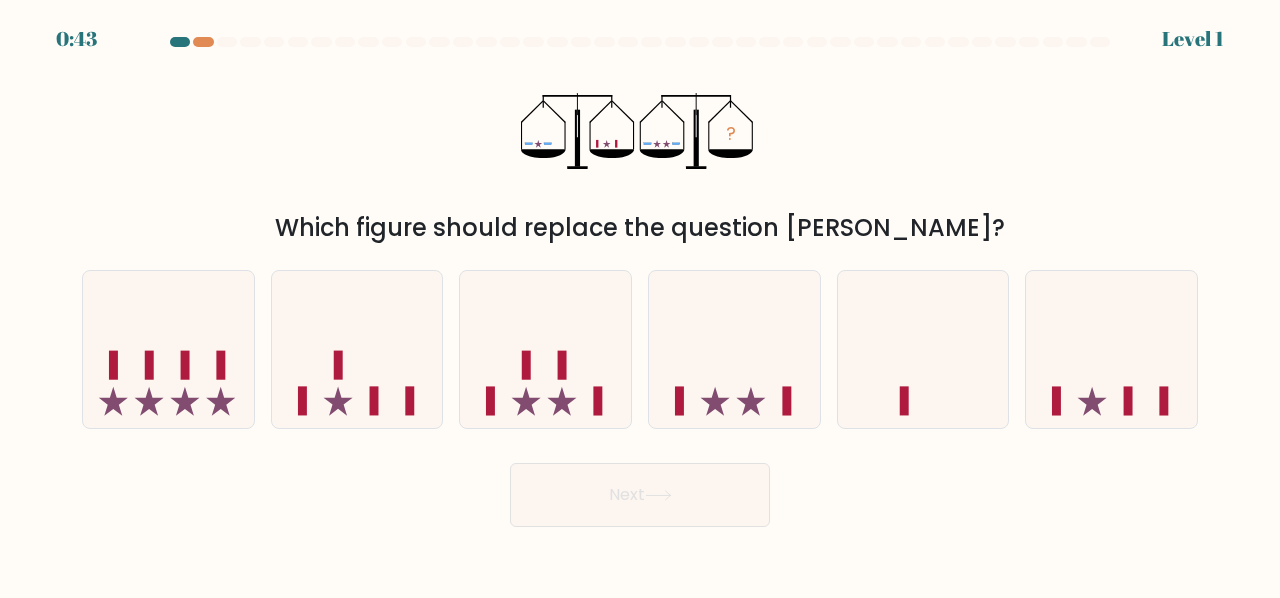 scroll, scrollTop: 0, scrollLeft: 0, axis: both 